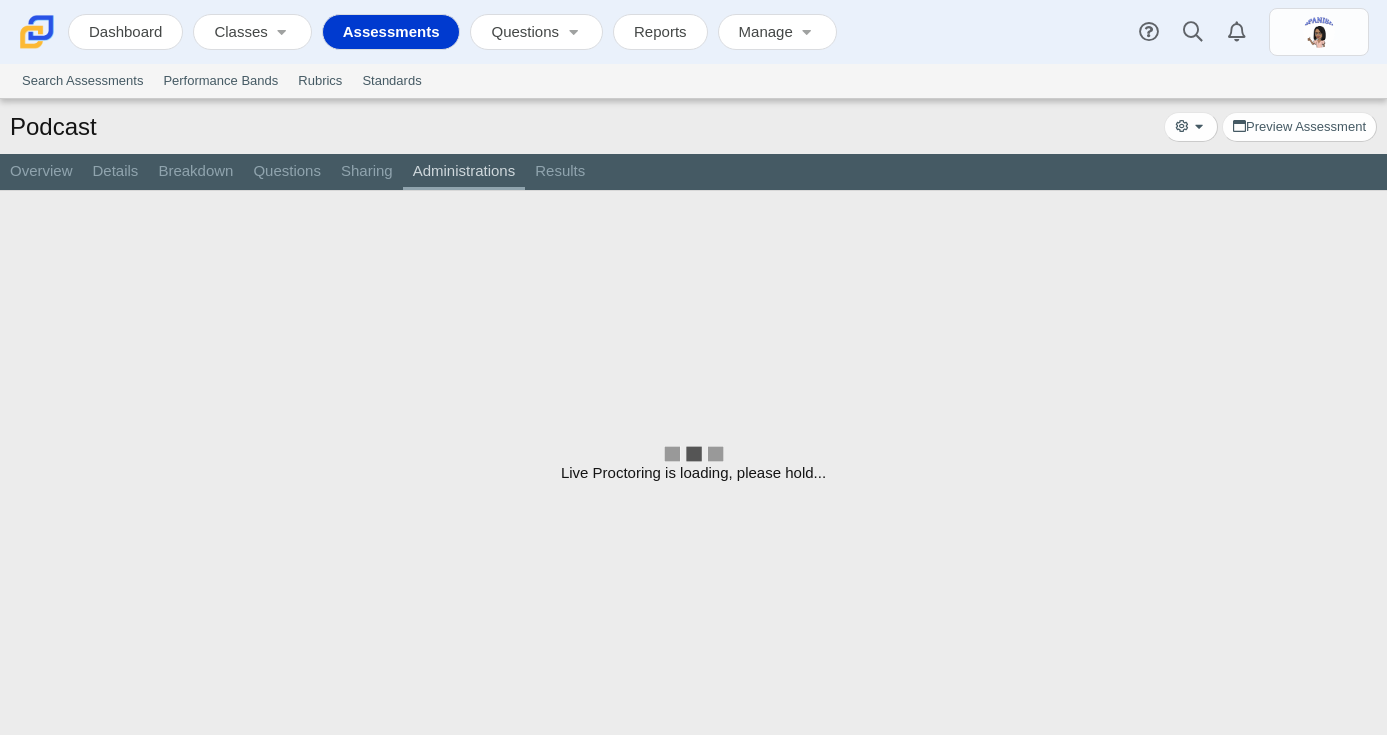 scroll, scrollTop: 0, scrollLeft: 0, axis: both 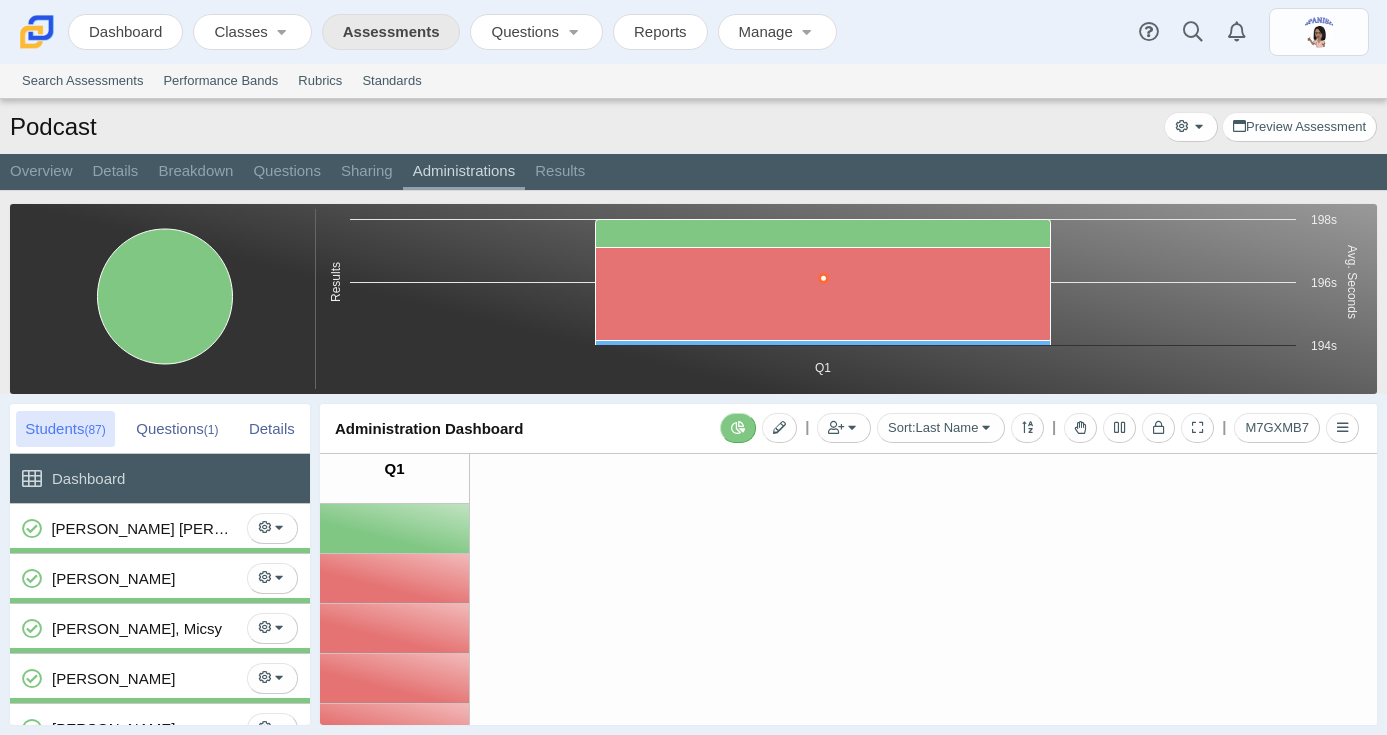 click on "Assessments" at bounding box center [391, 33] 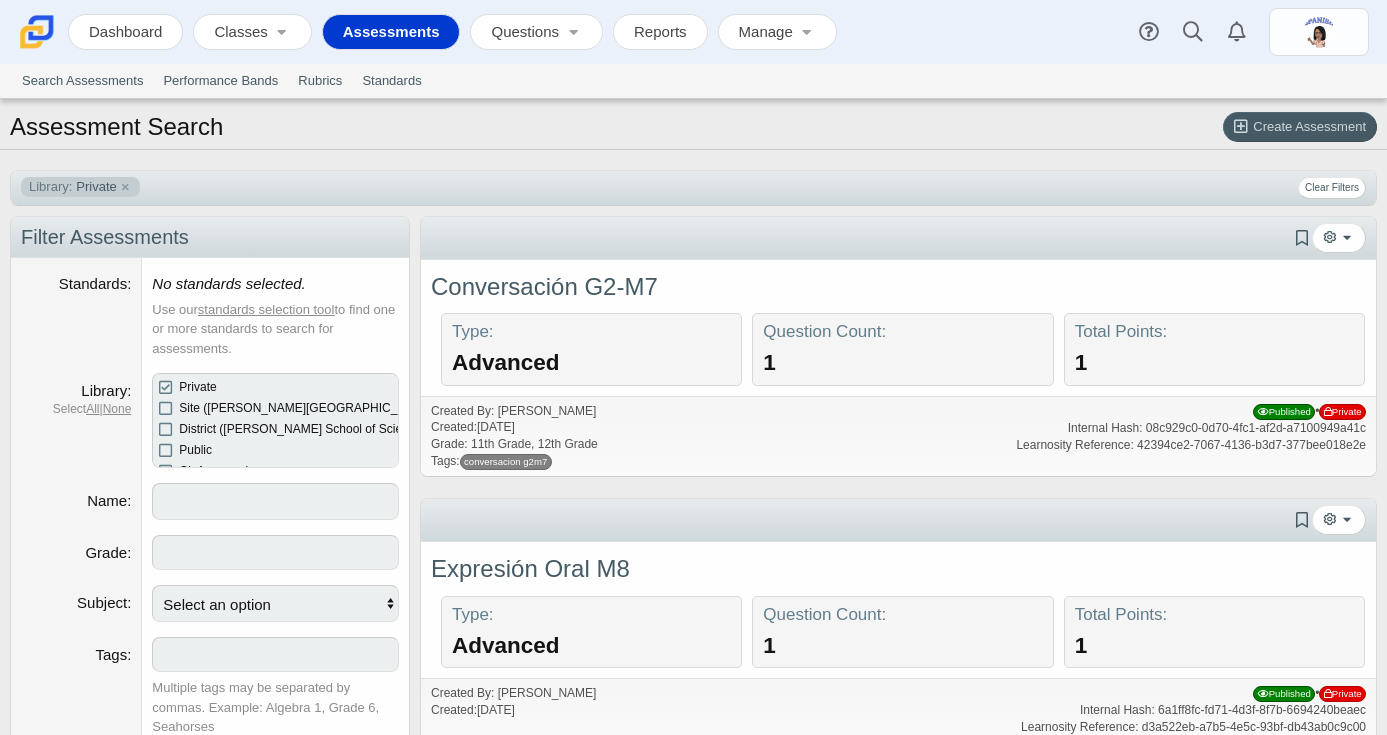 select 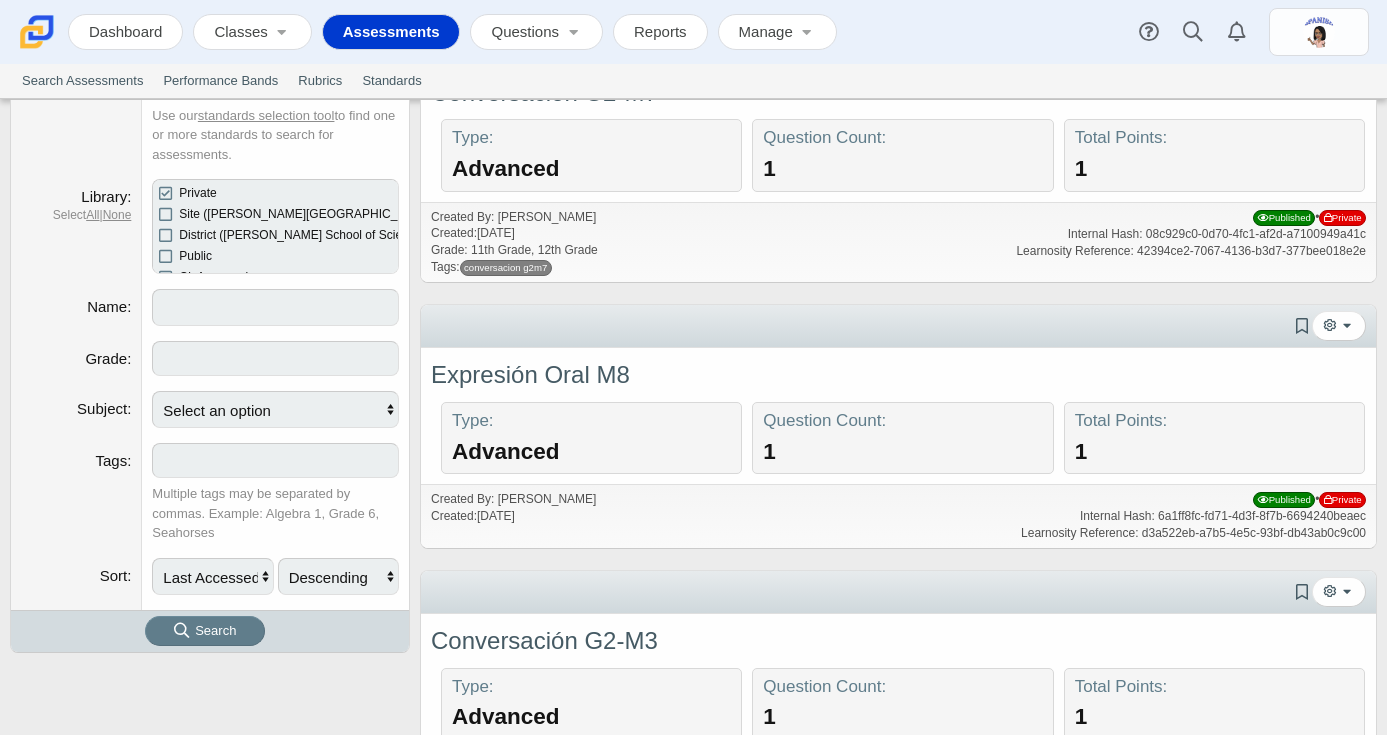scroll, scrollTop: 197, scrollLeft: 0, axis: vertical 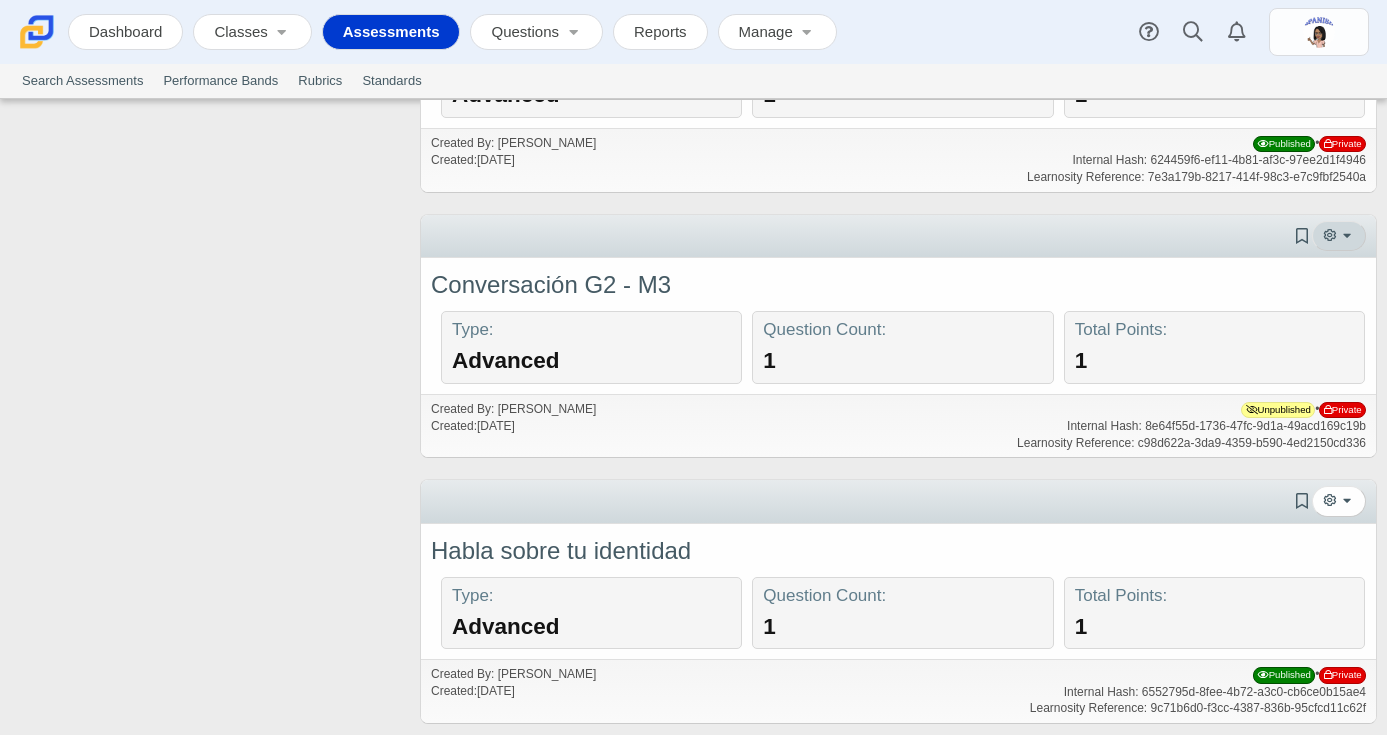 click at bounding box center (1339, 236) 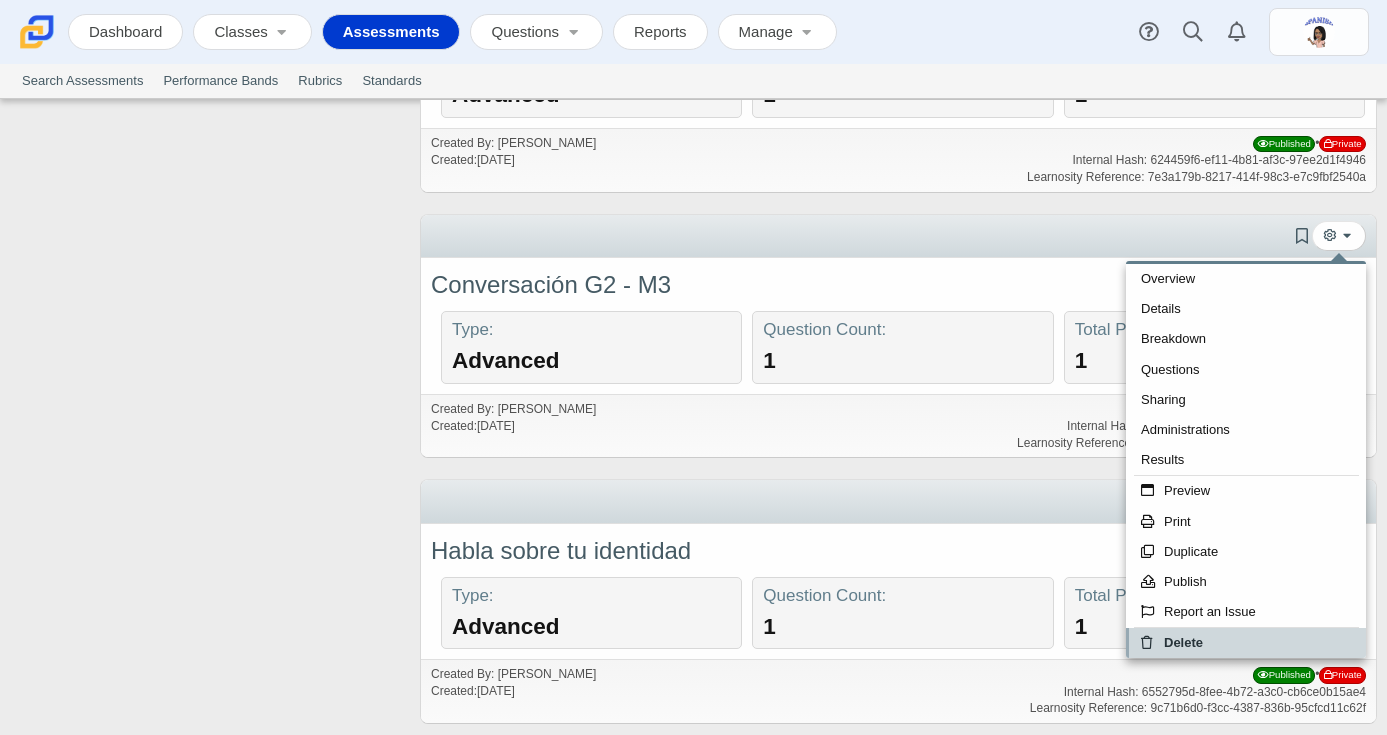 click on "Delete" at bounding box center [1246, 643] 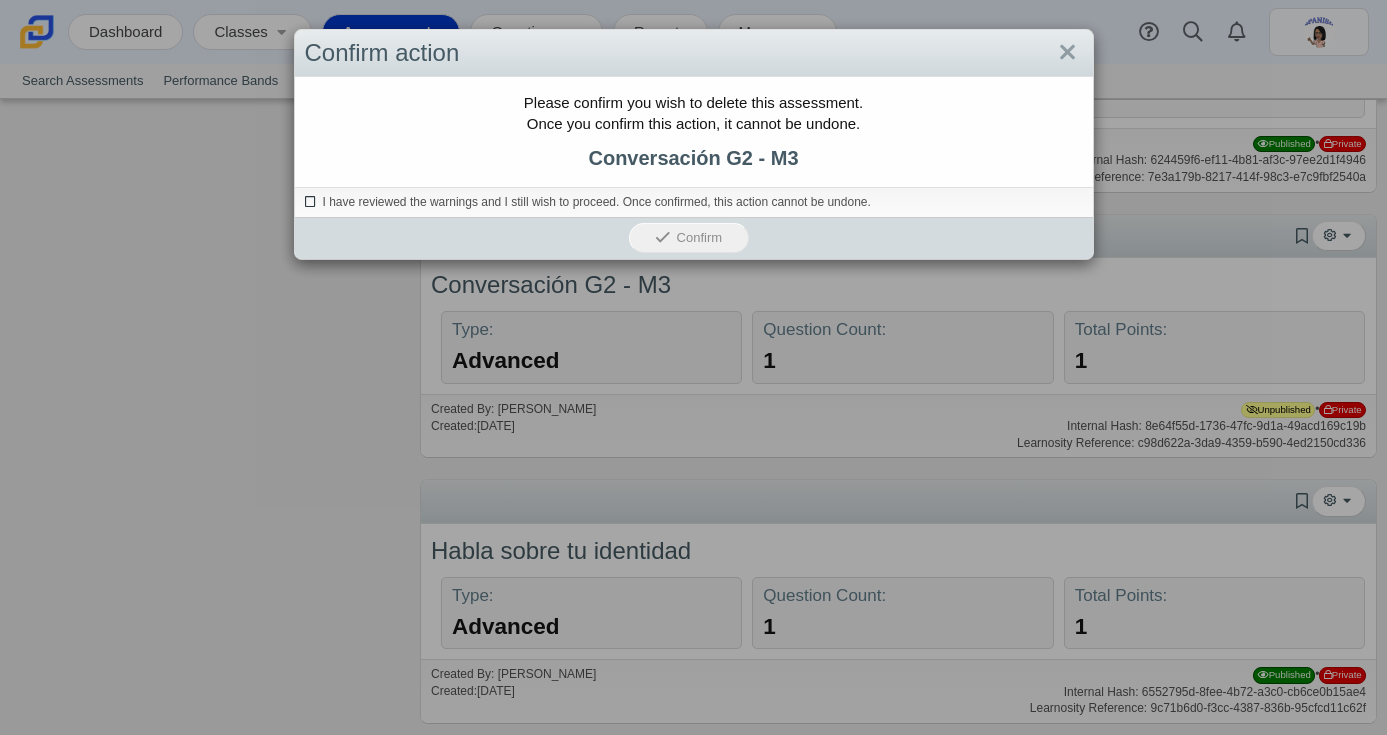 click at bounding box center [311, 199] 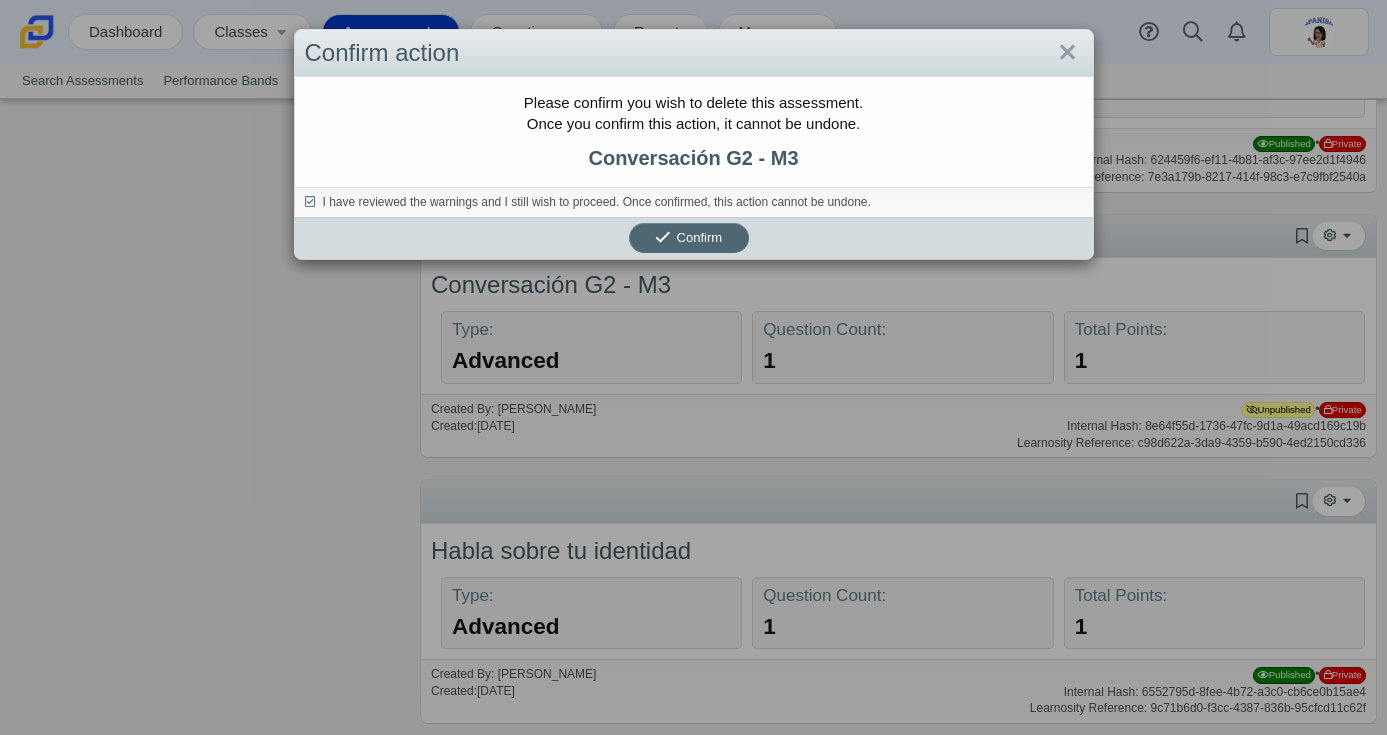click on "Confirm" at bounding box center (688, 237) 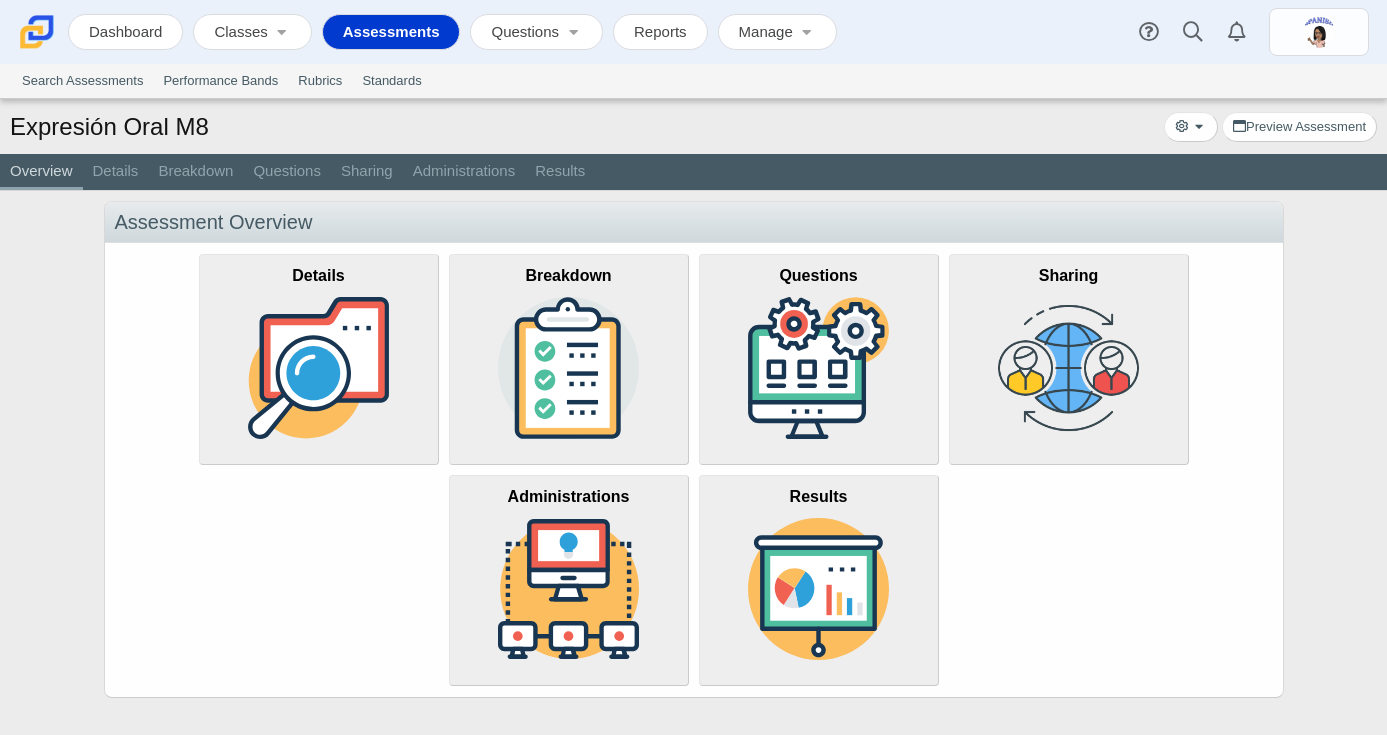 scroll, scrollTop: 0, scrollLeft: 0, axis: both 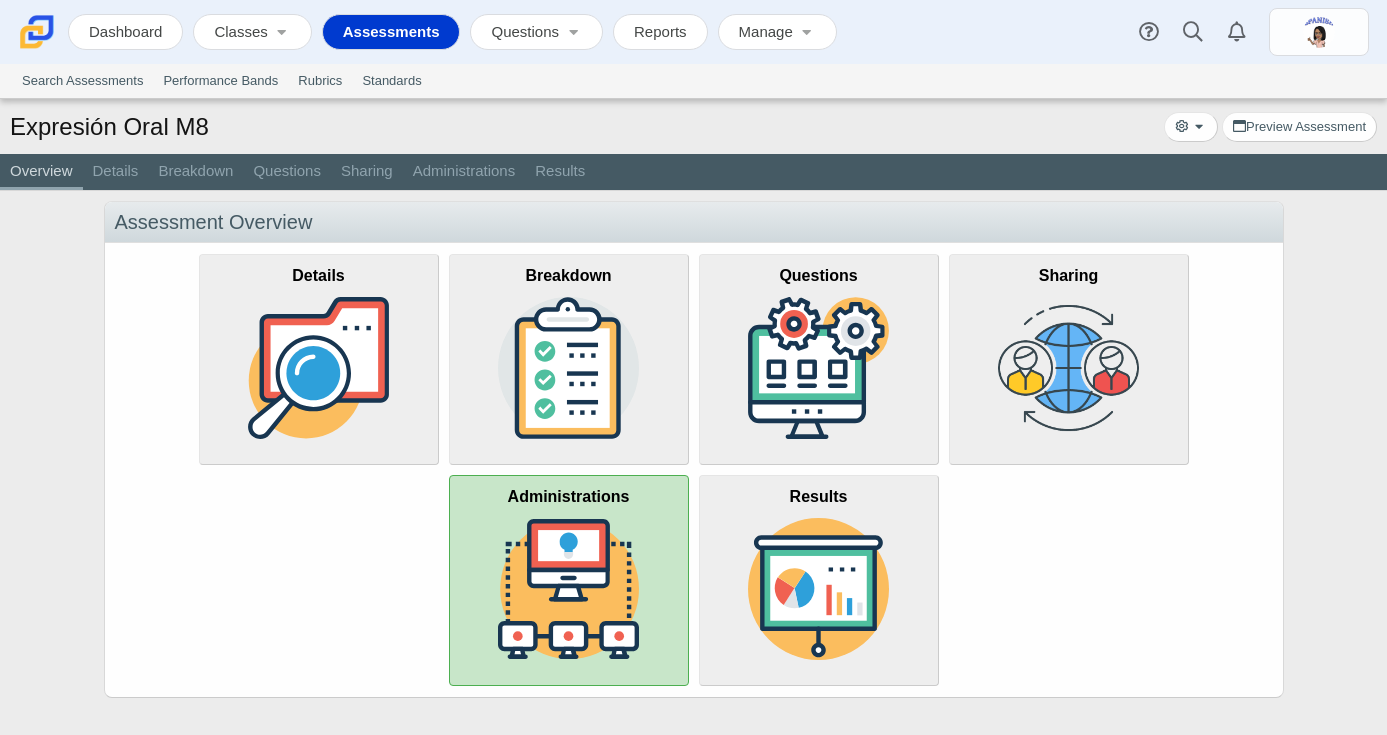 click at bounding box center [569, 589] 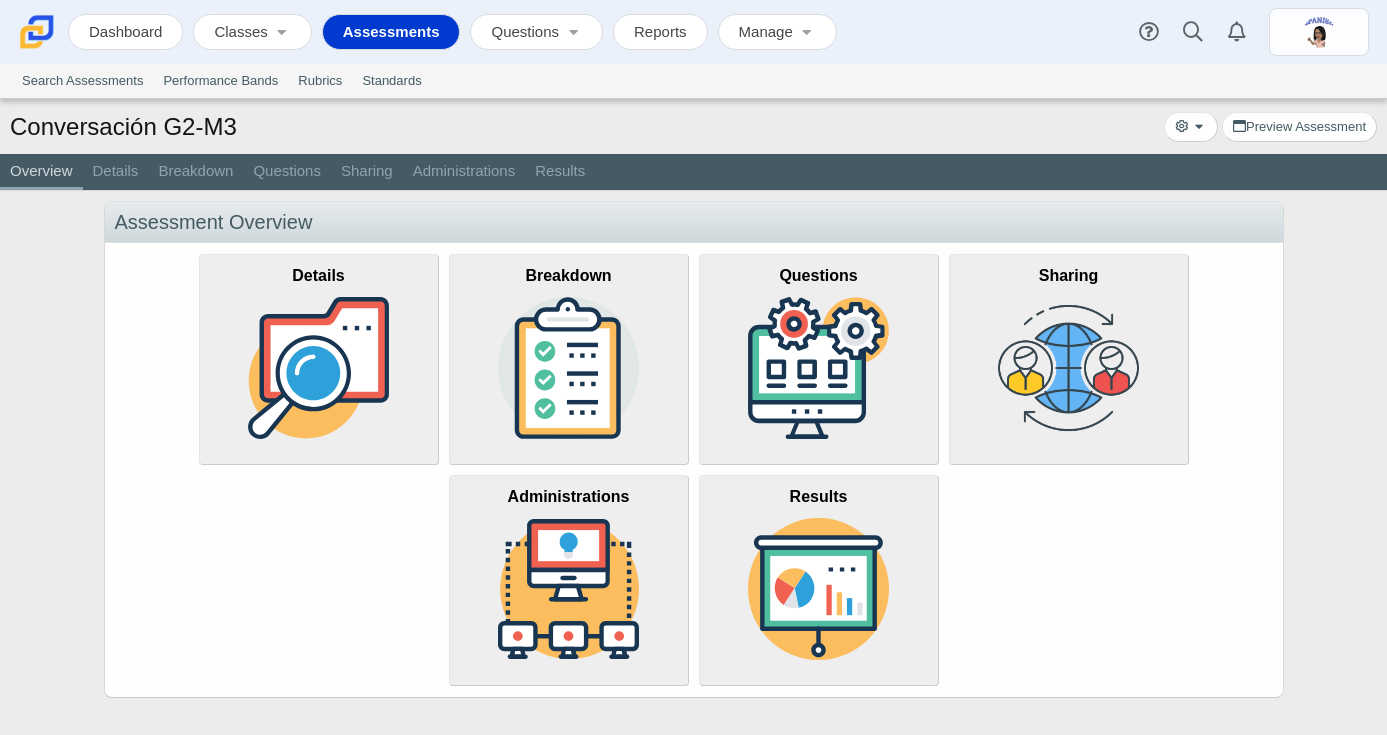 scroll, scrollTop: 0, scrollLeft: 0, axis: both 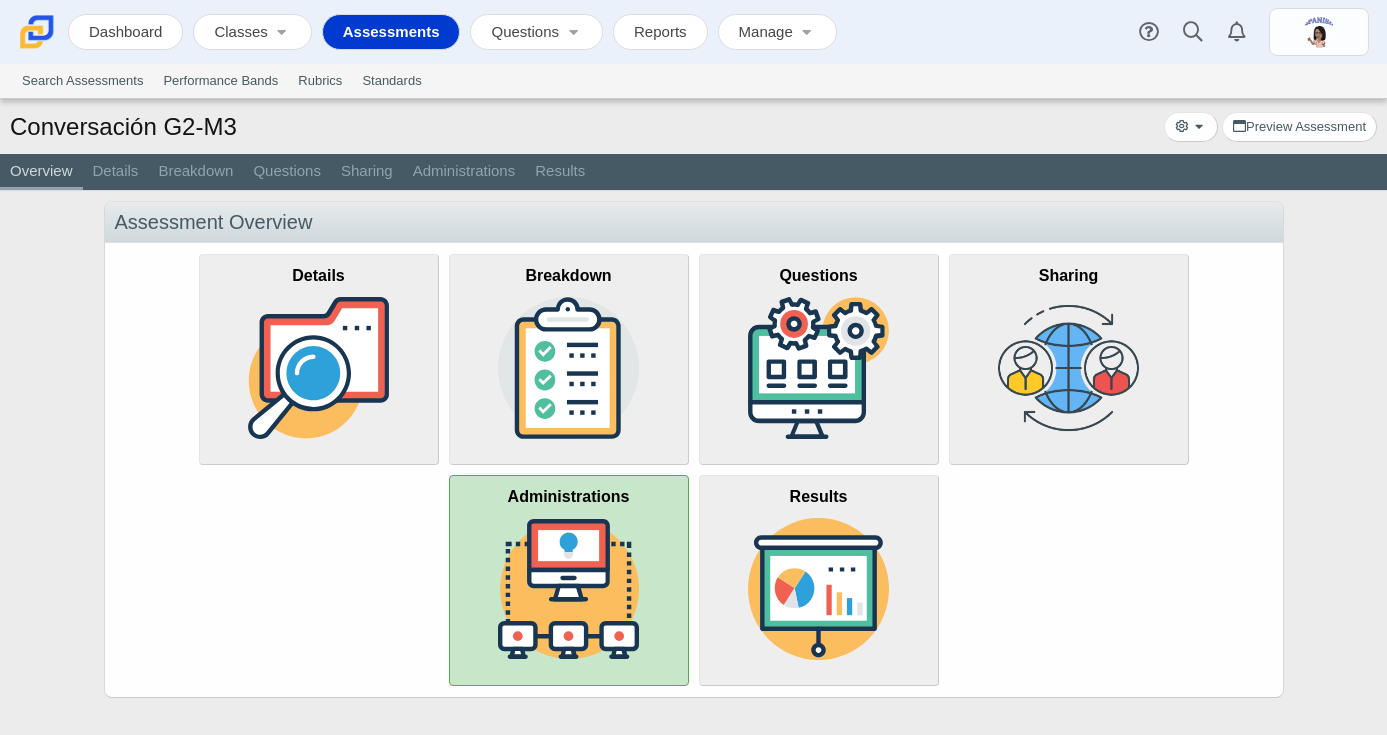 click on "Administrations" at bounding box center [569, 496] 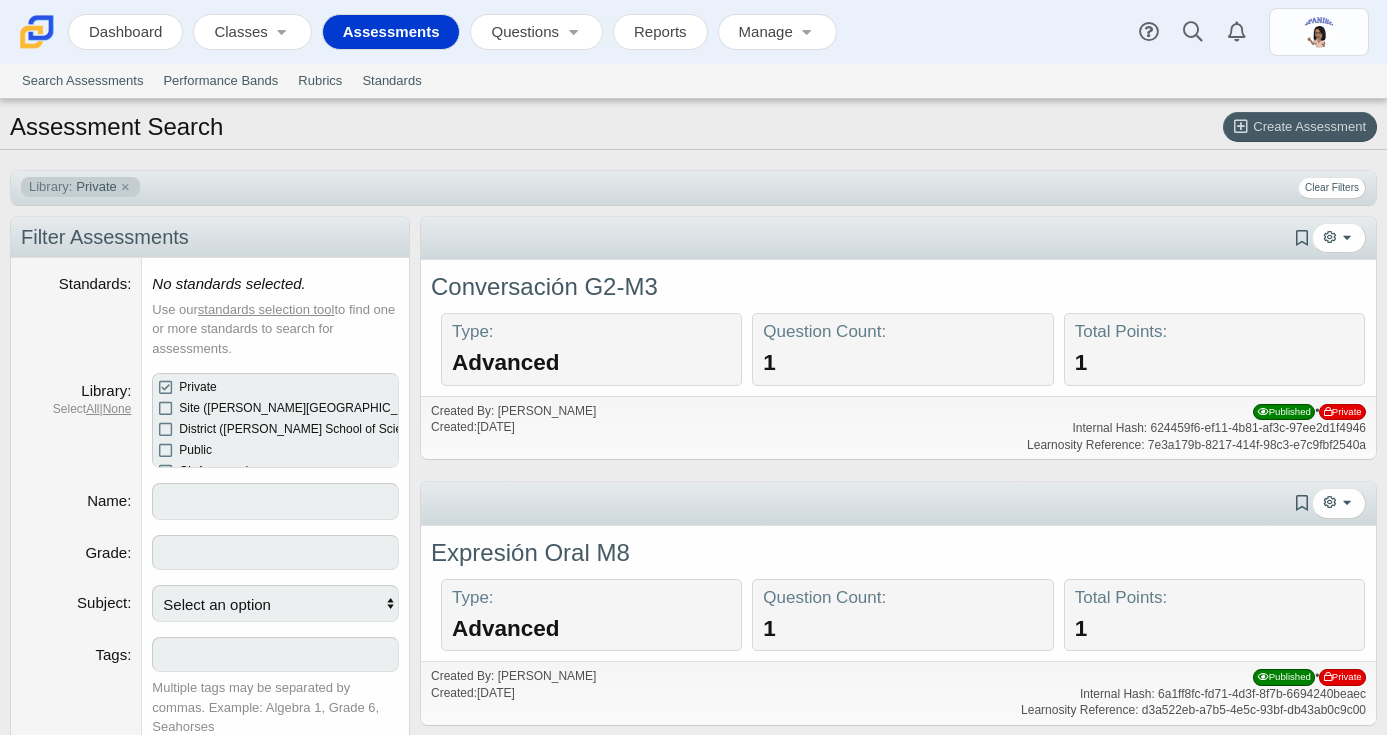 select 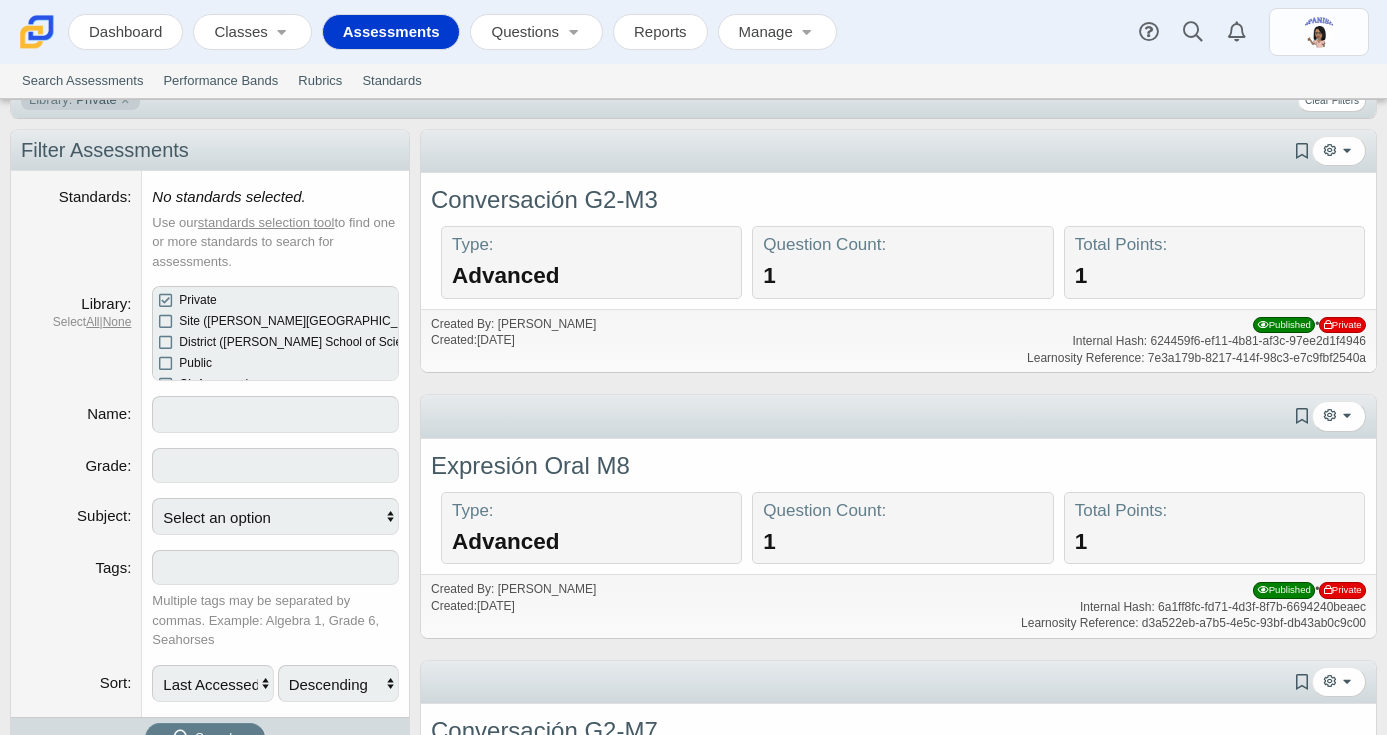 scroll, scrollTop: 92, scrollLeft: 0, axis: vertical 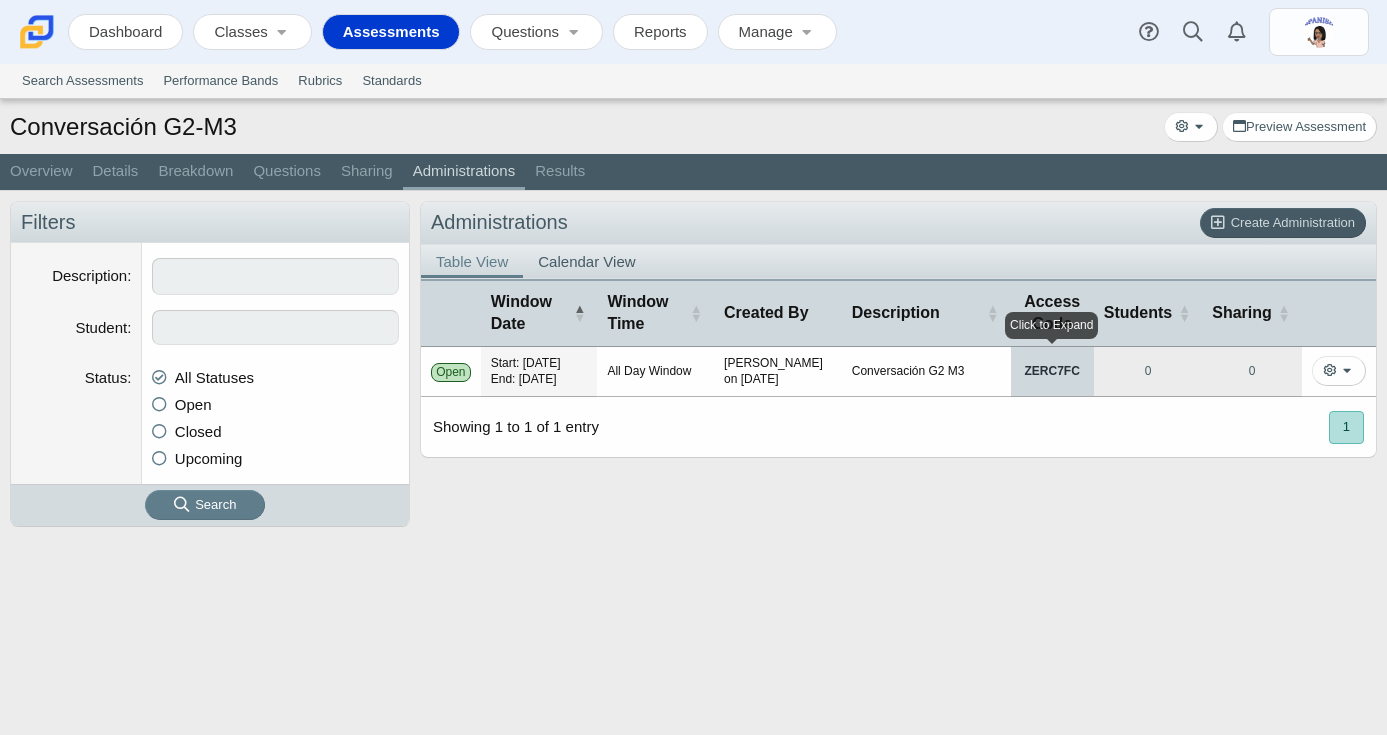 click on "ZERC7FC" at bounding box center [1052, 372] 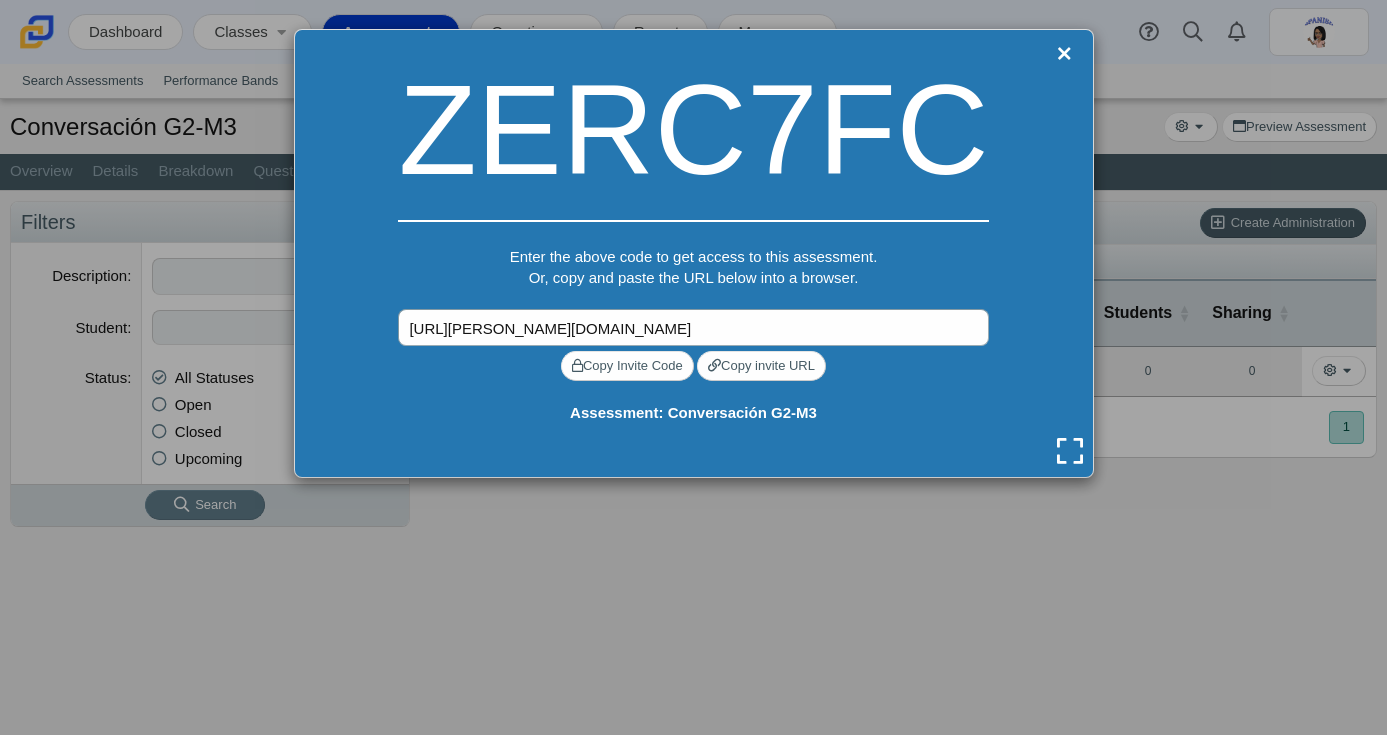 click on "[URL][PERSON_NAME][DOMAIN_NAME]" at bounding box center (693, 327) 